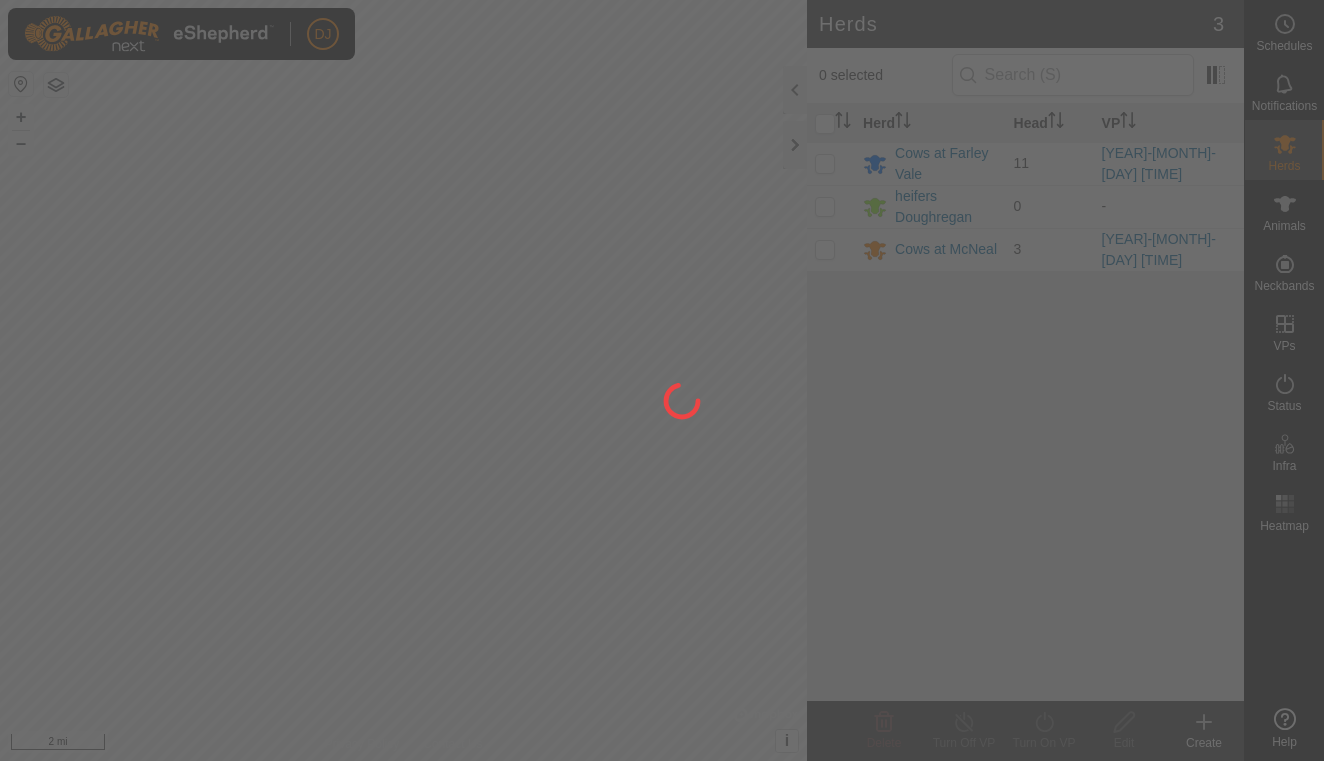 scroll, scrollTop: 0, scrollLeft: 0, axis: both 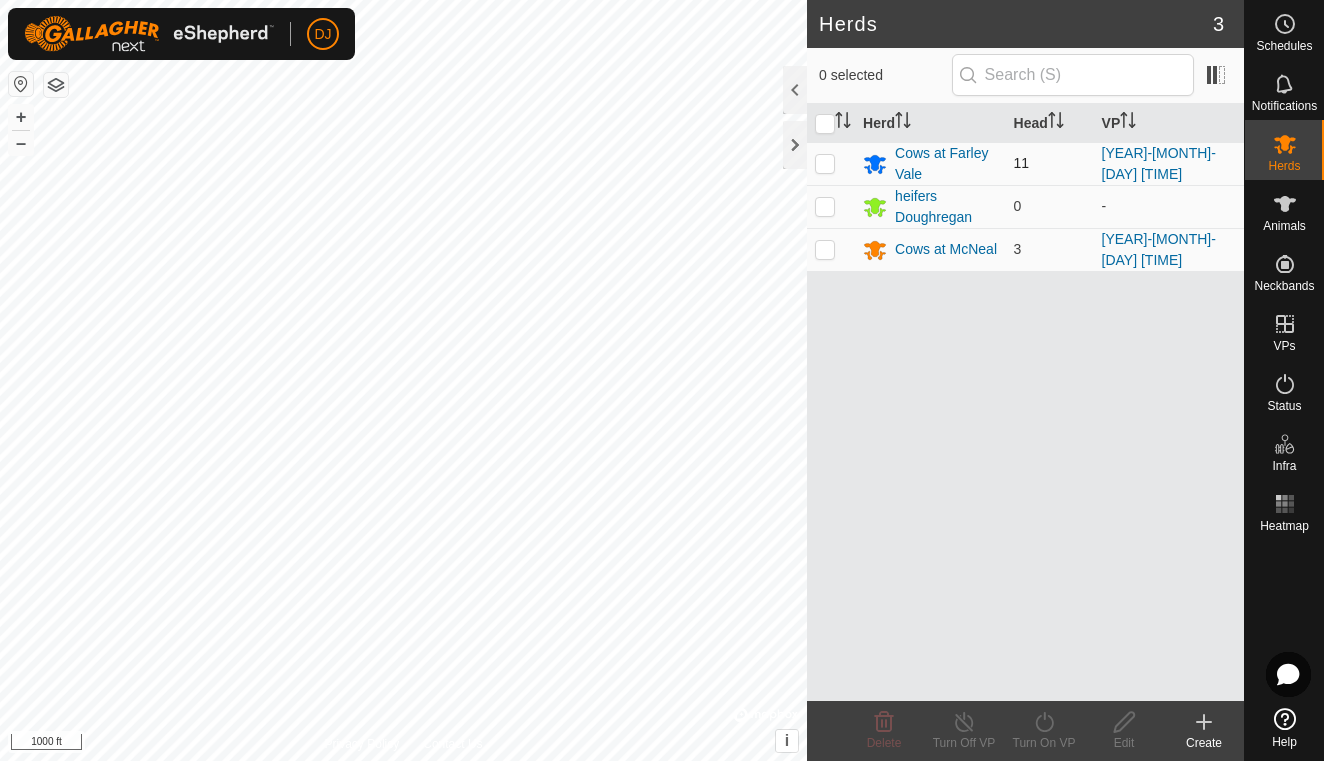 click at bounding box center [825, 163] 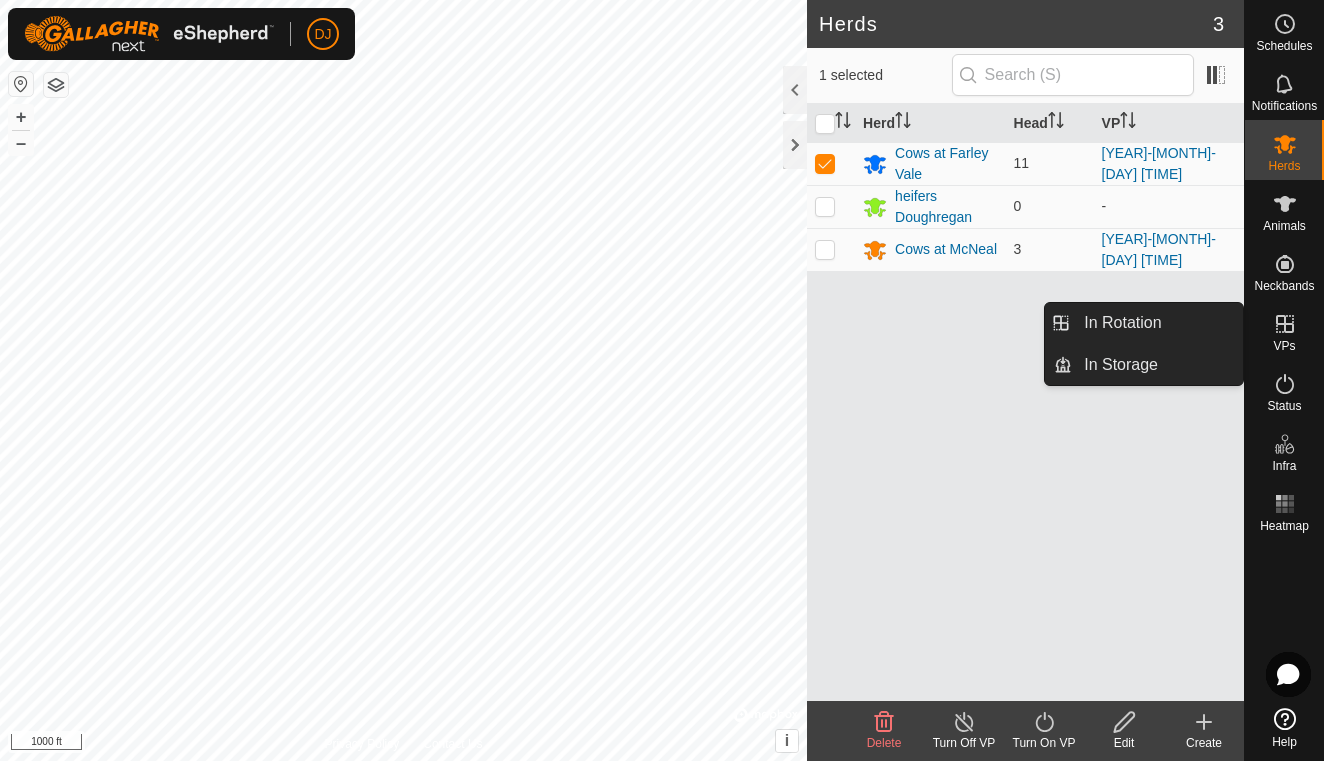 click 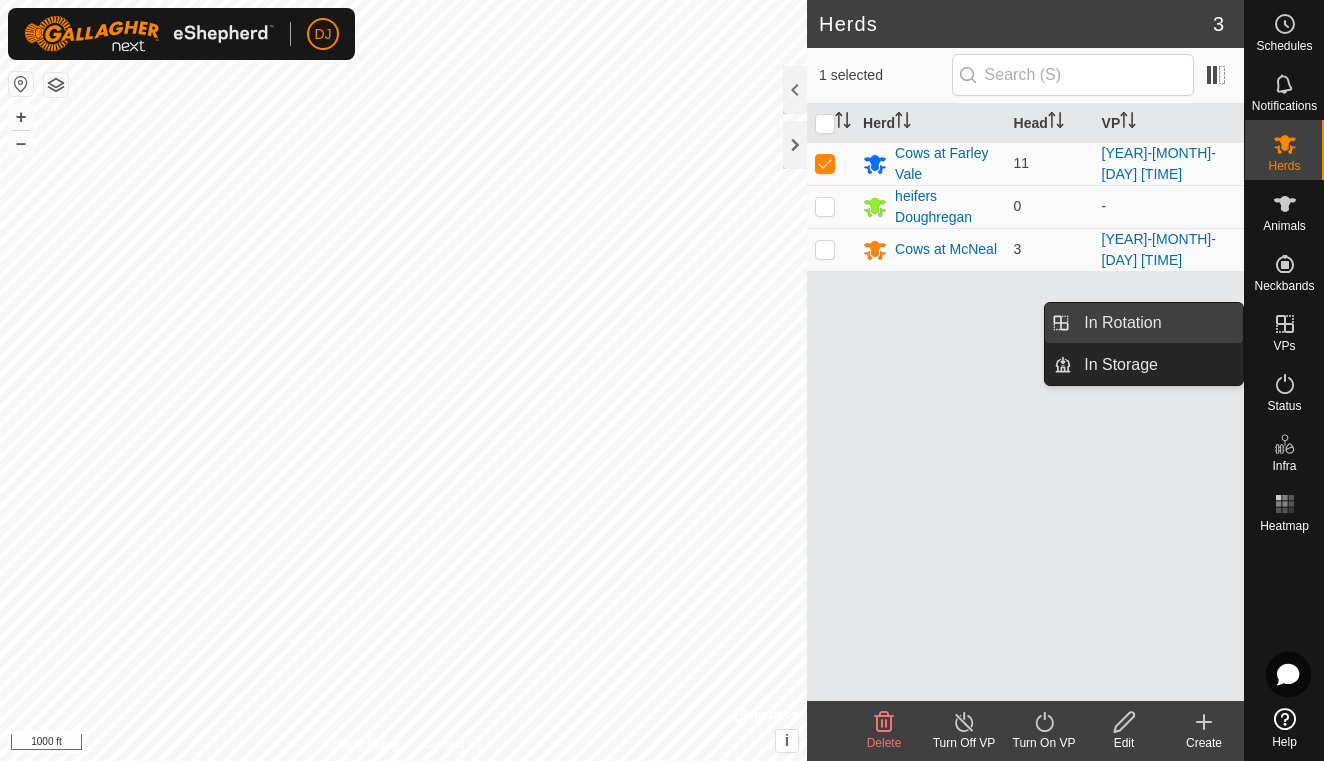 click on "In Rotation" at bounding box center (1157, 323) 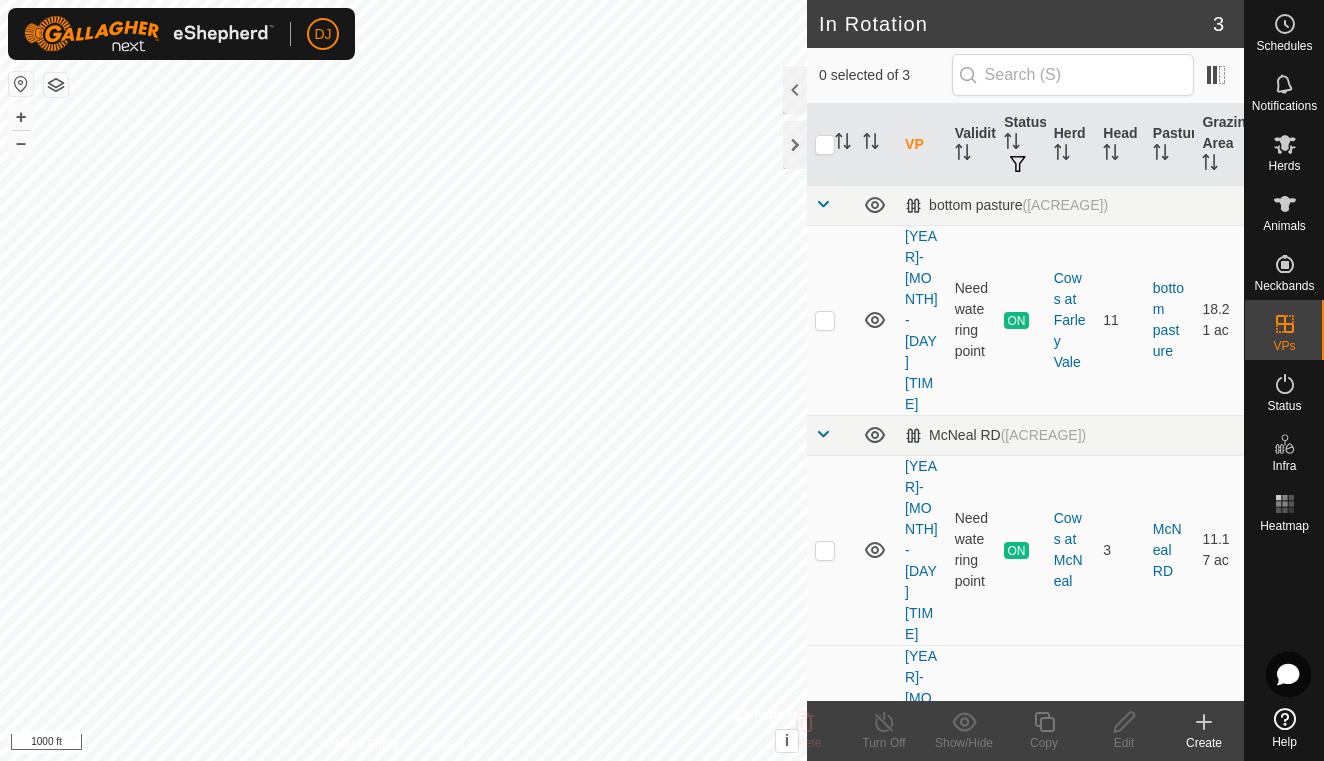 click 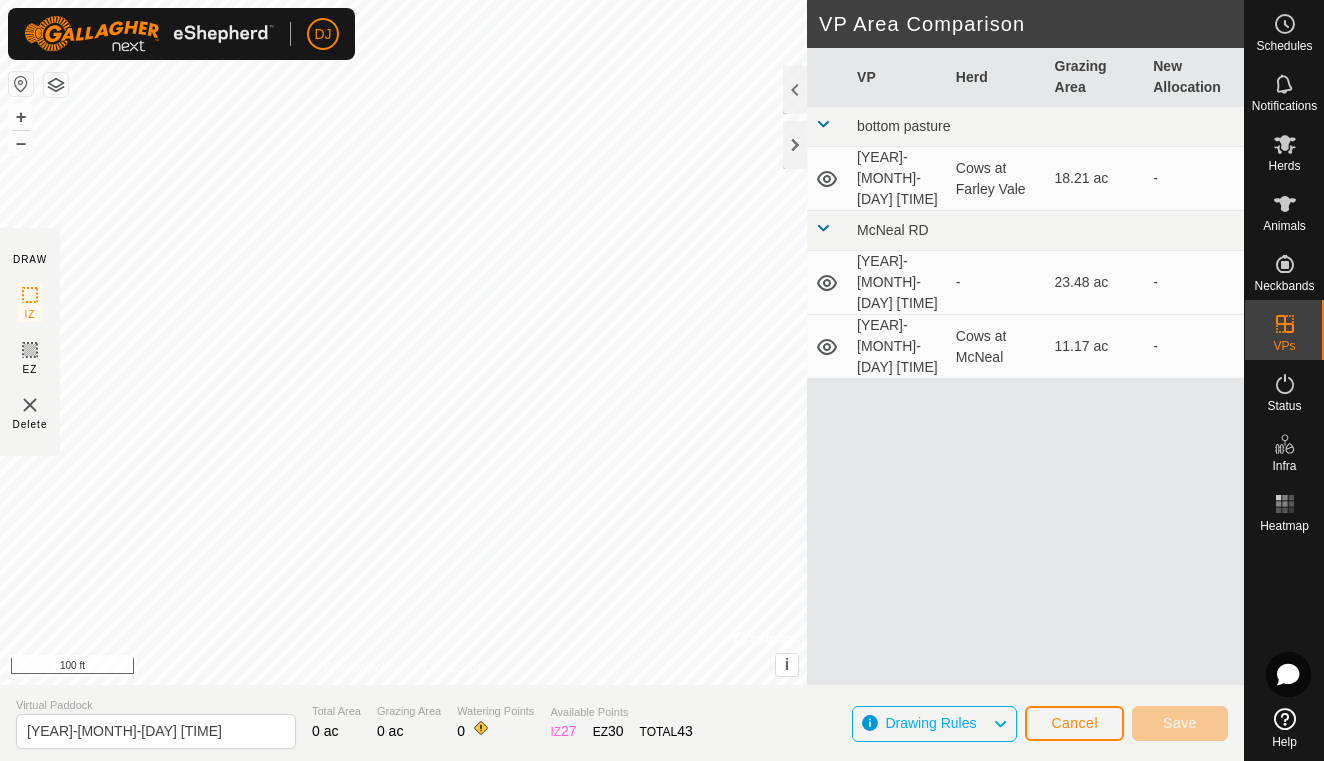 click 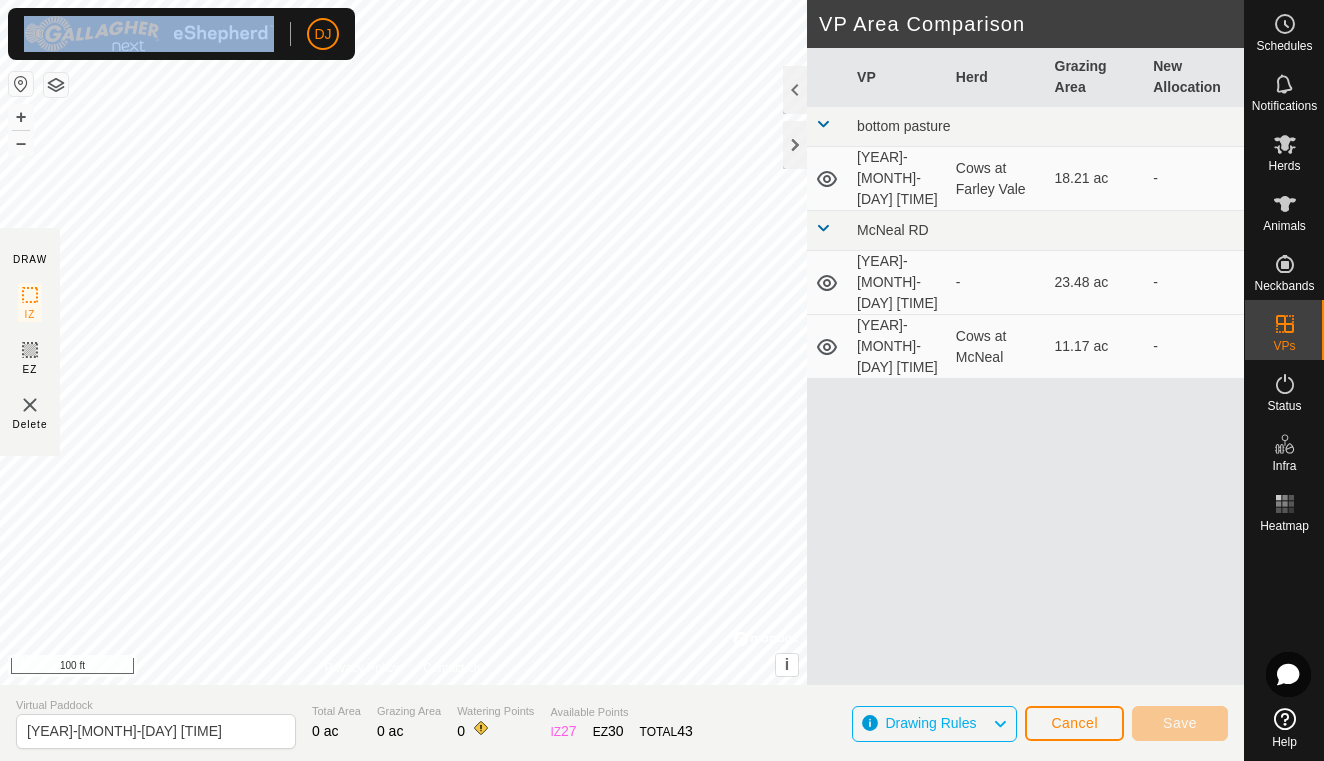 click on "DJ" 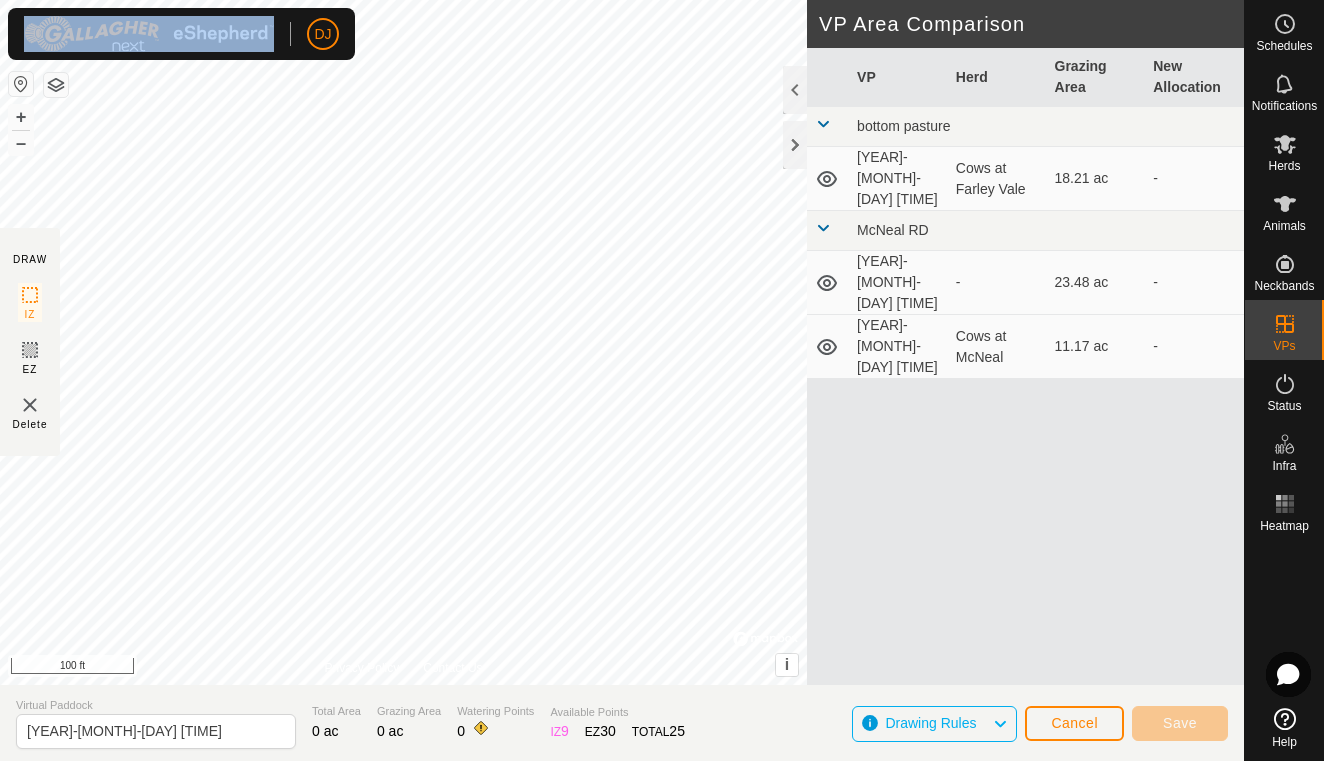 click on "DJ Schedules Notifications Herds Animals Neckbands VPs Status Infra Heatmap Help DRAW IZ EZ Delete Privacy Policy Contact Us + – ⇧ i © Mapbox , © OpenStreetMap , Improve this map 100 ft VP Area Comparison VP Herd Grazing Area New Allocation bottom pasture [YEAR]-[MONTH]-[DAY] [TIME] Cows at Farley Vale 18.21 ac - McNeal RD [YEAR]-[MONTH]-[DAY] [TIME] - 23.48 ac - [YEAR]-[MONTH]-[DAY] [TIME] Cows at McNeal 11.17 ac - Virtual Paddock [YEAR]-[MONTH]-[DAY] [TIME] Total Area 0 ac Grazing Area 0 ac Watering Points 0 Available Points IZ 9 EZ 30 TOTAL 25 Drawing Rules Cancel Save" at bounding box center (662, 380) 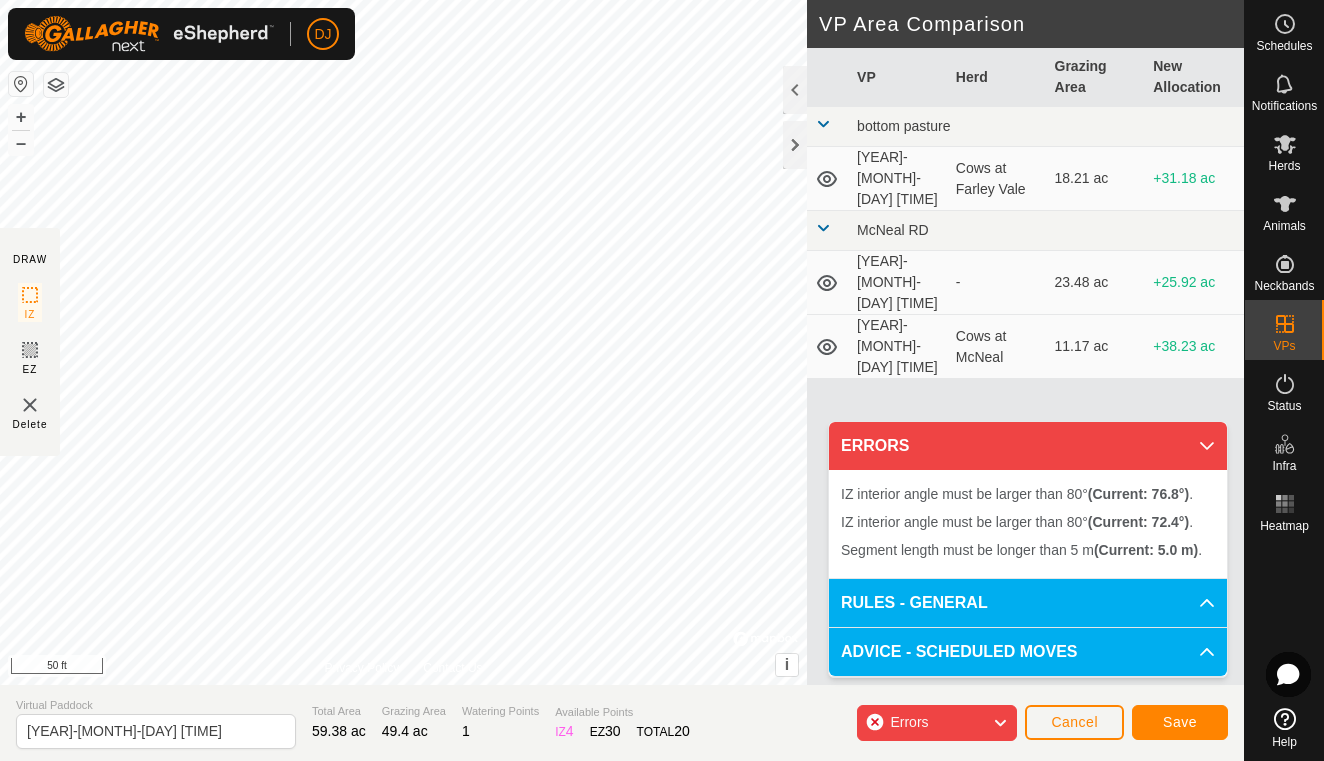 click on "Segment length must be longer than 5 m (Current: 5.0 m) . + – ⇧ i © Mapbox , © OpenStreetMap , Improve this map 50 ft" at bounding box center (403, 342) 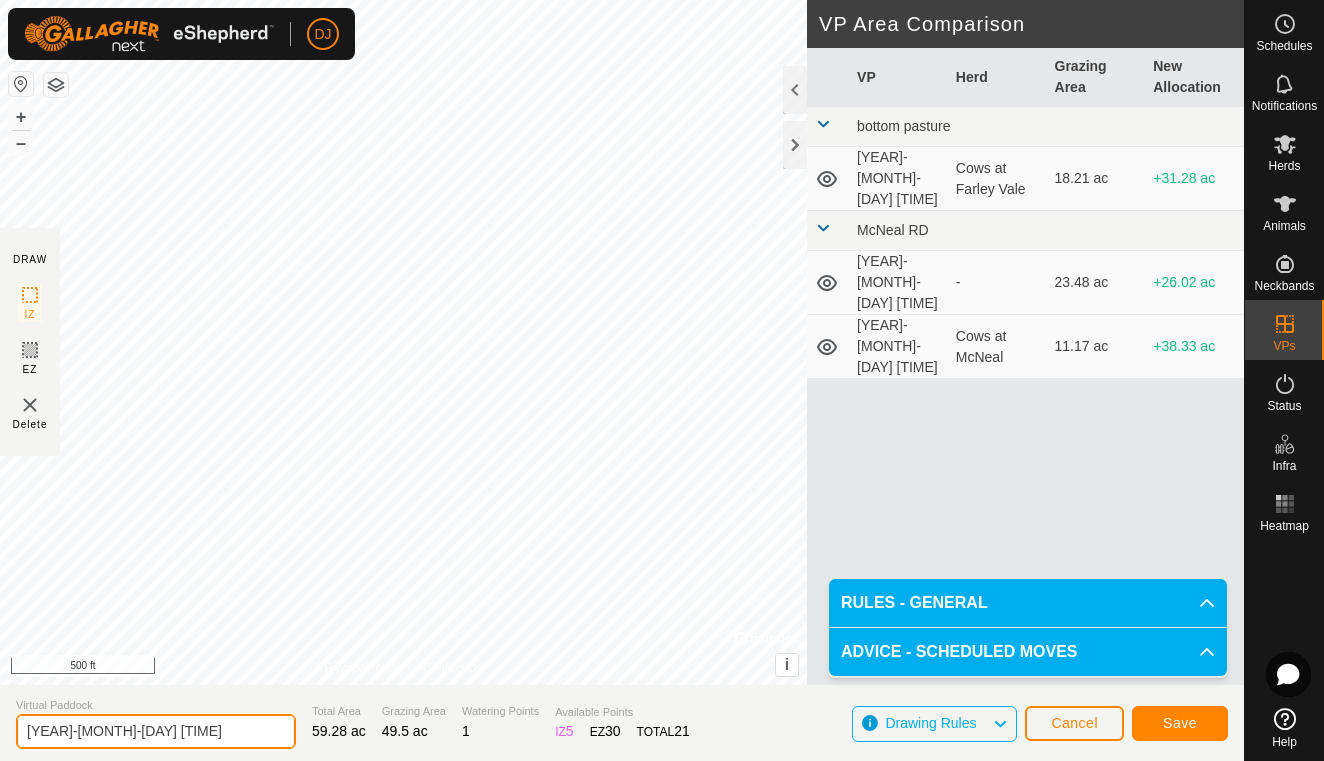 drag, startPoint x: 153, startPoint y: 733, endPoint x: -60, endPoint y: 728, distance: 213.05867 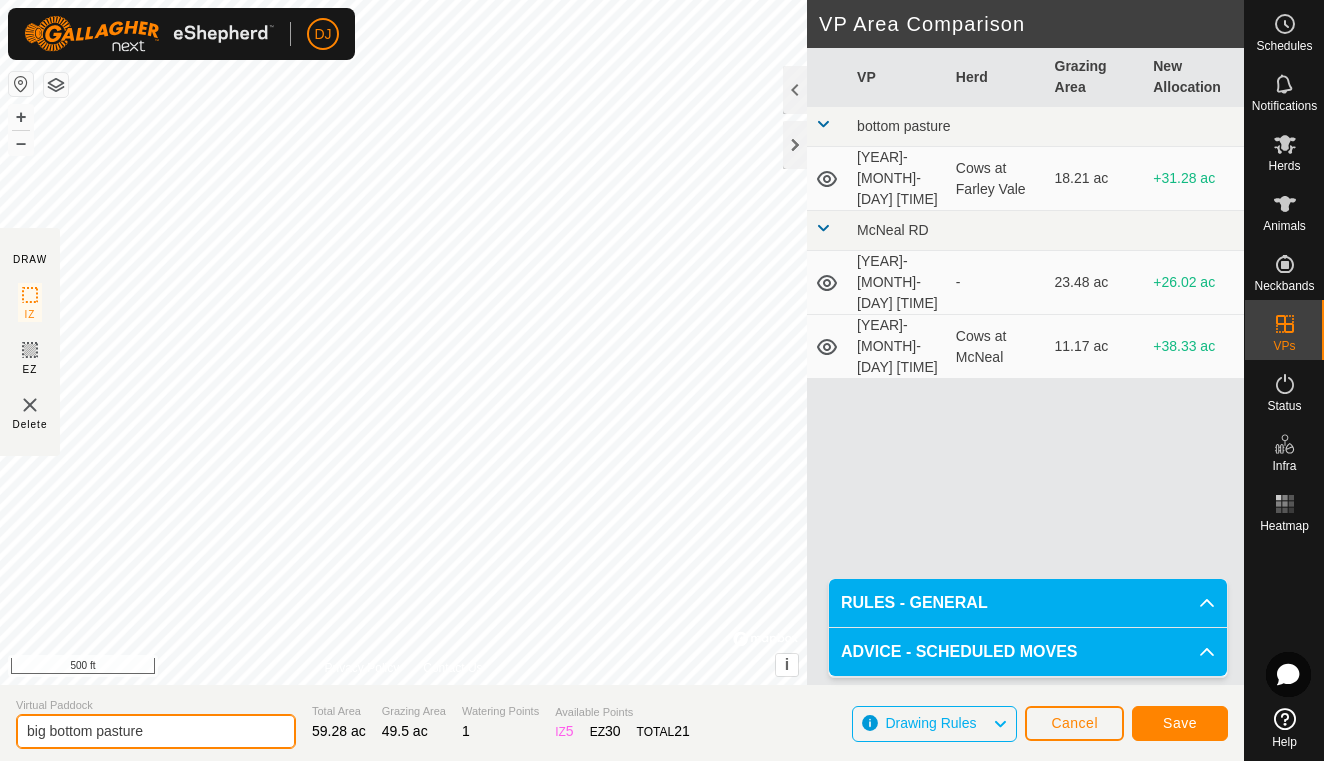type on "big bottom pasture" 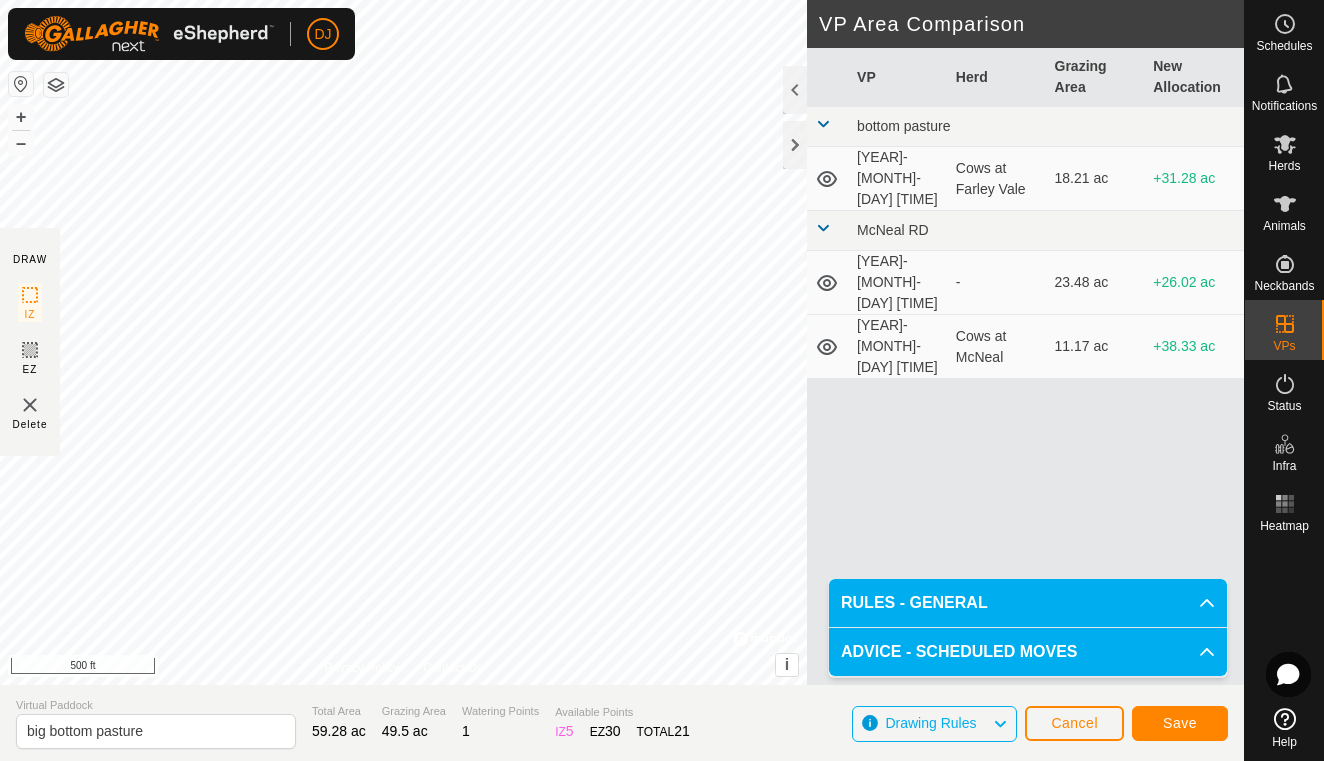 click on "Save" 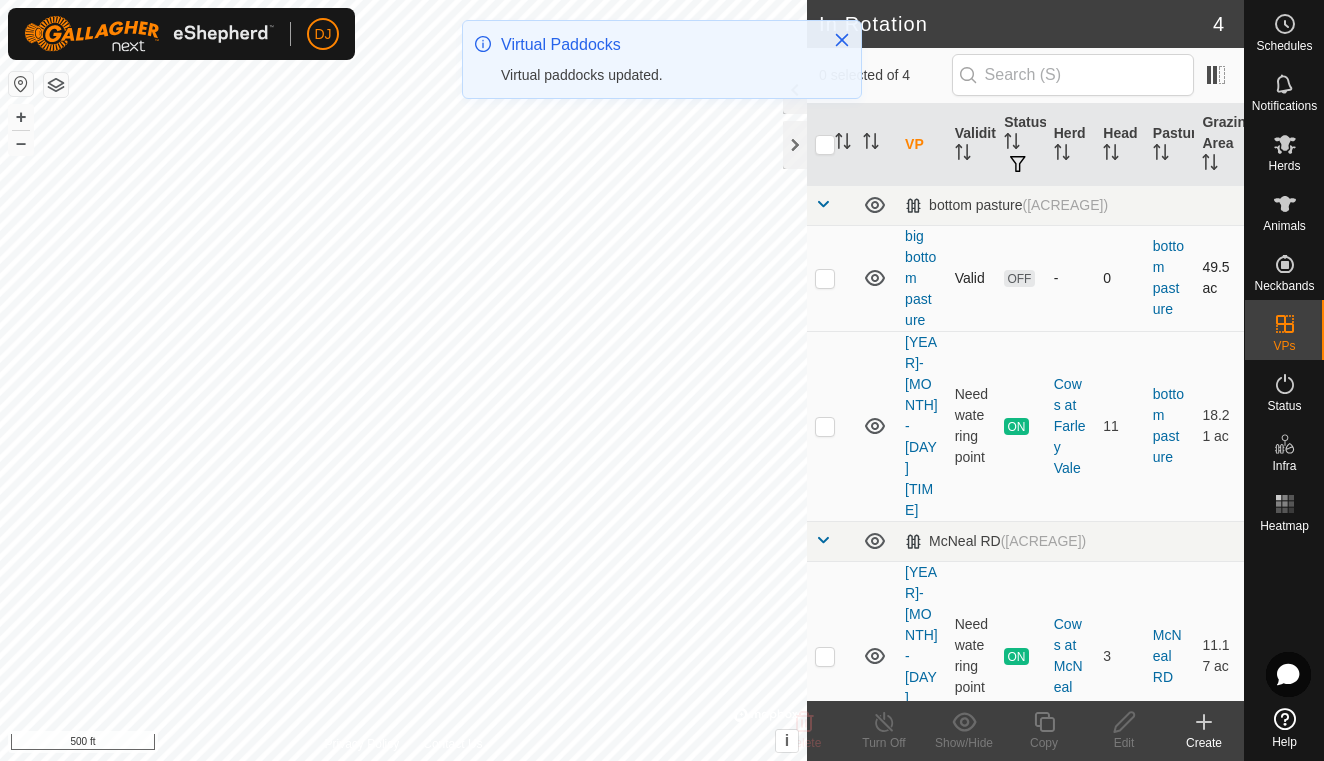 click at bounding box center (825, 278) 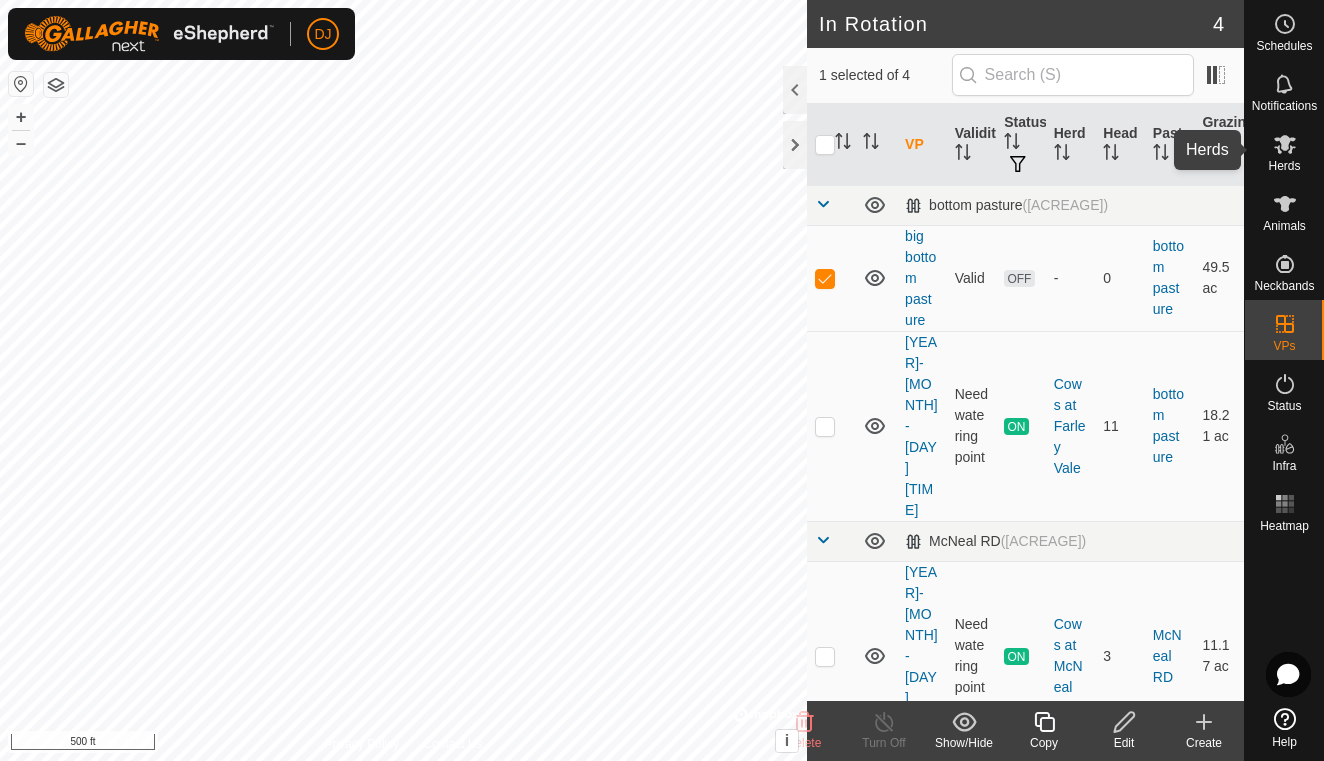 click 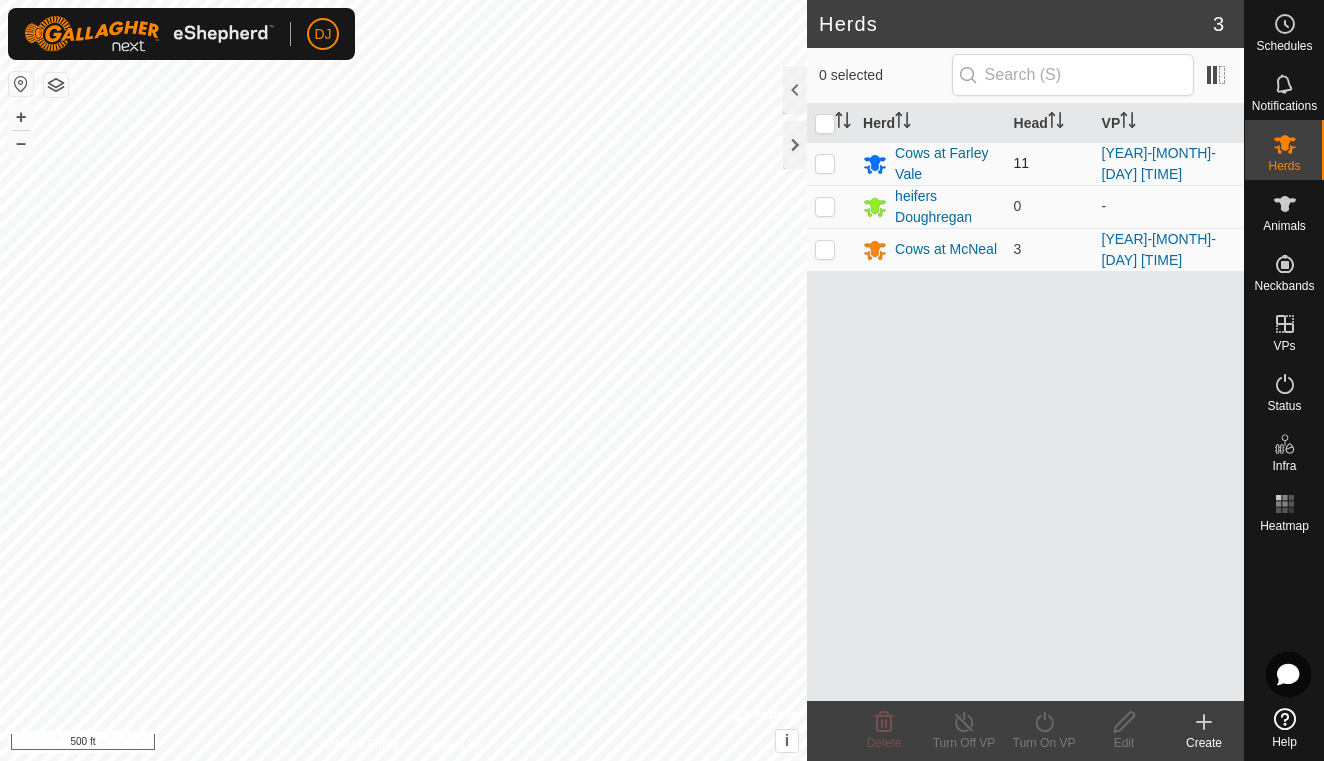 click at bounding box center (825, 163) 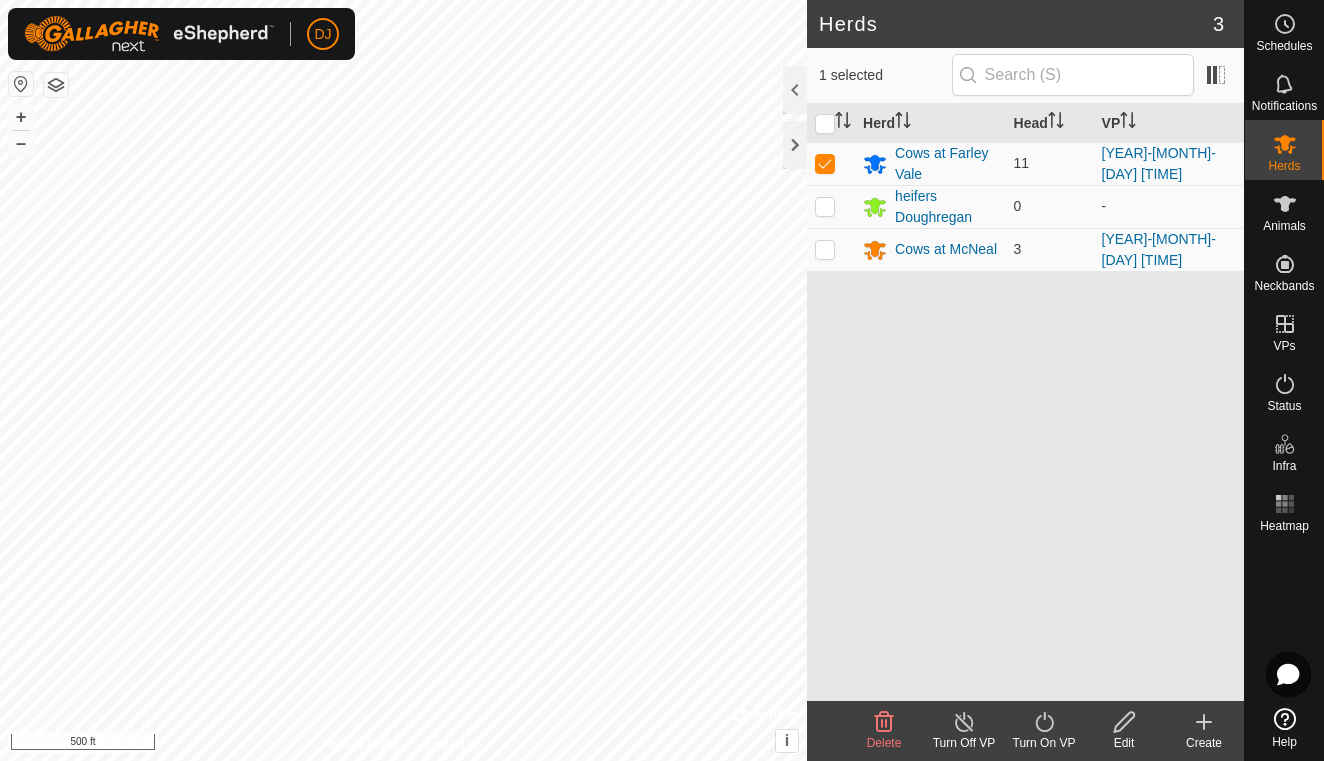 click 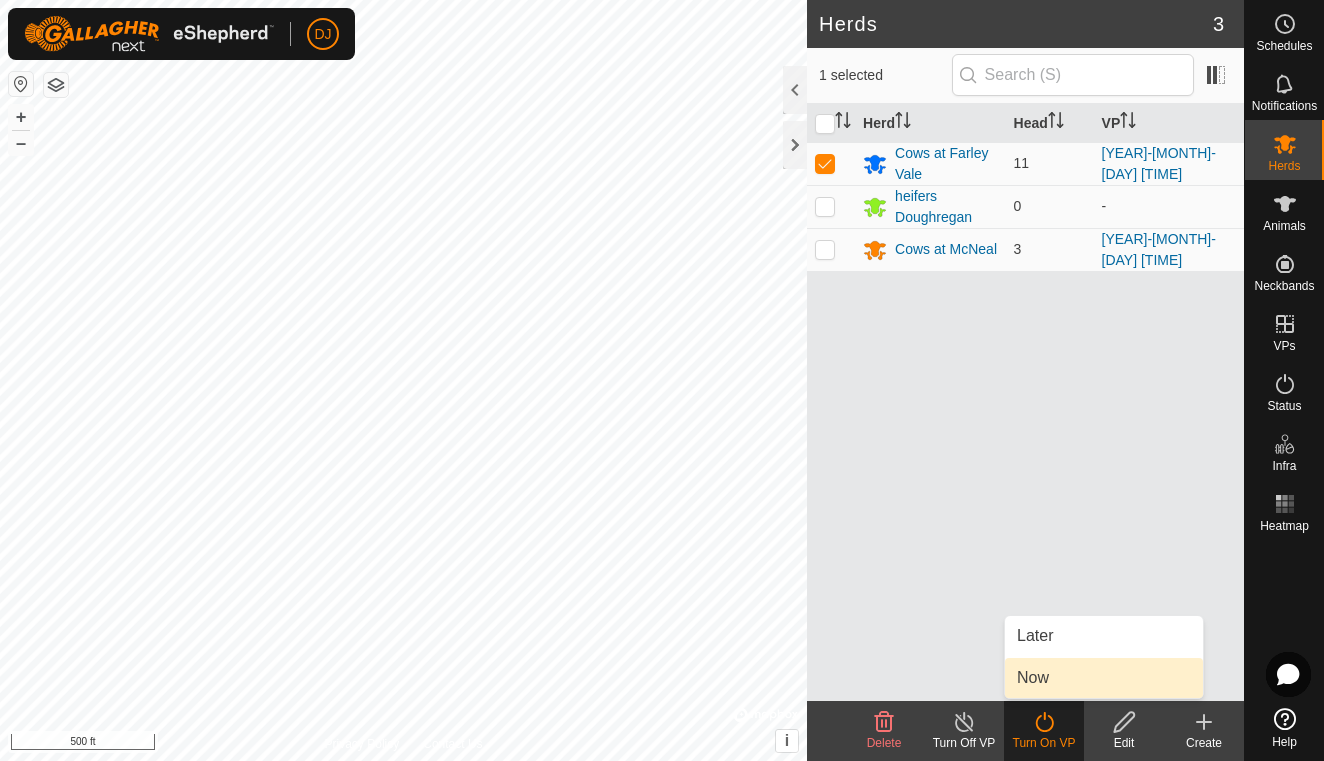 click on "Now" at bounding box center (1104, 678) 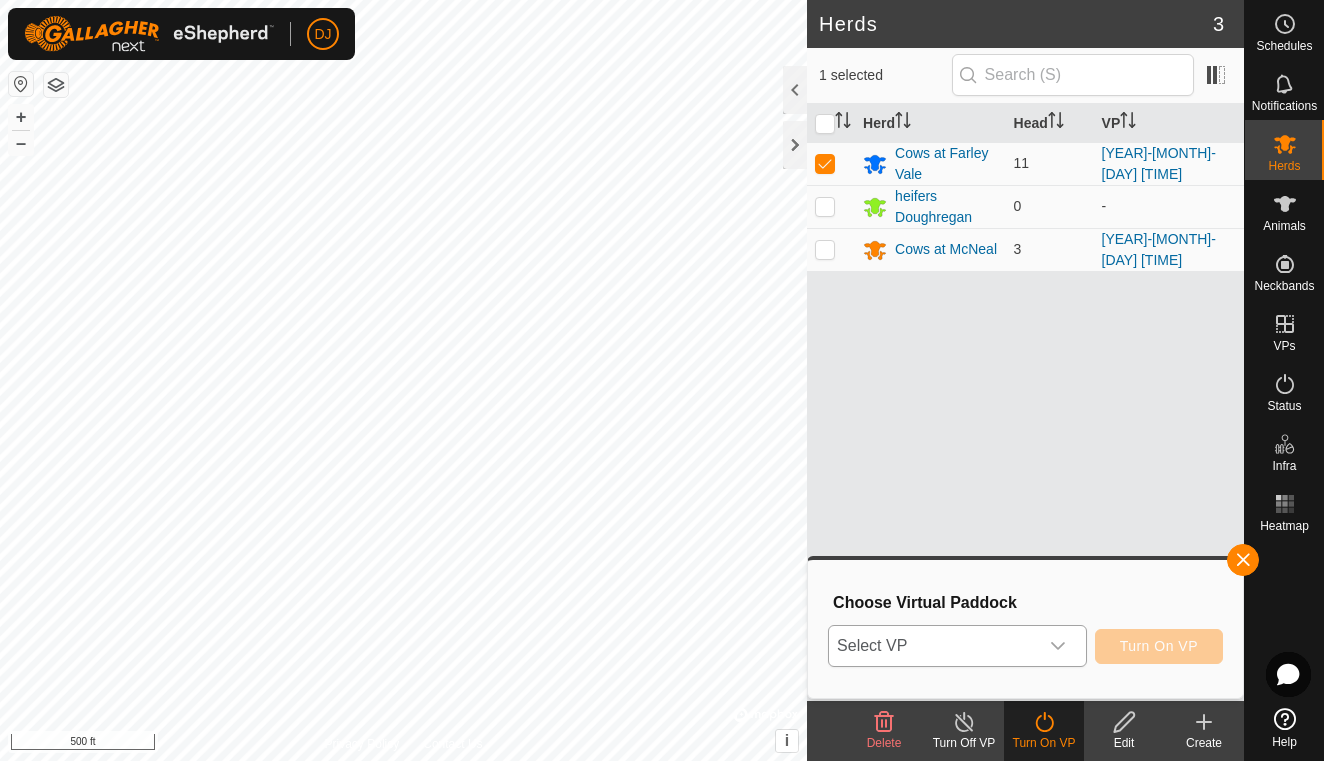 click 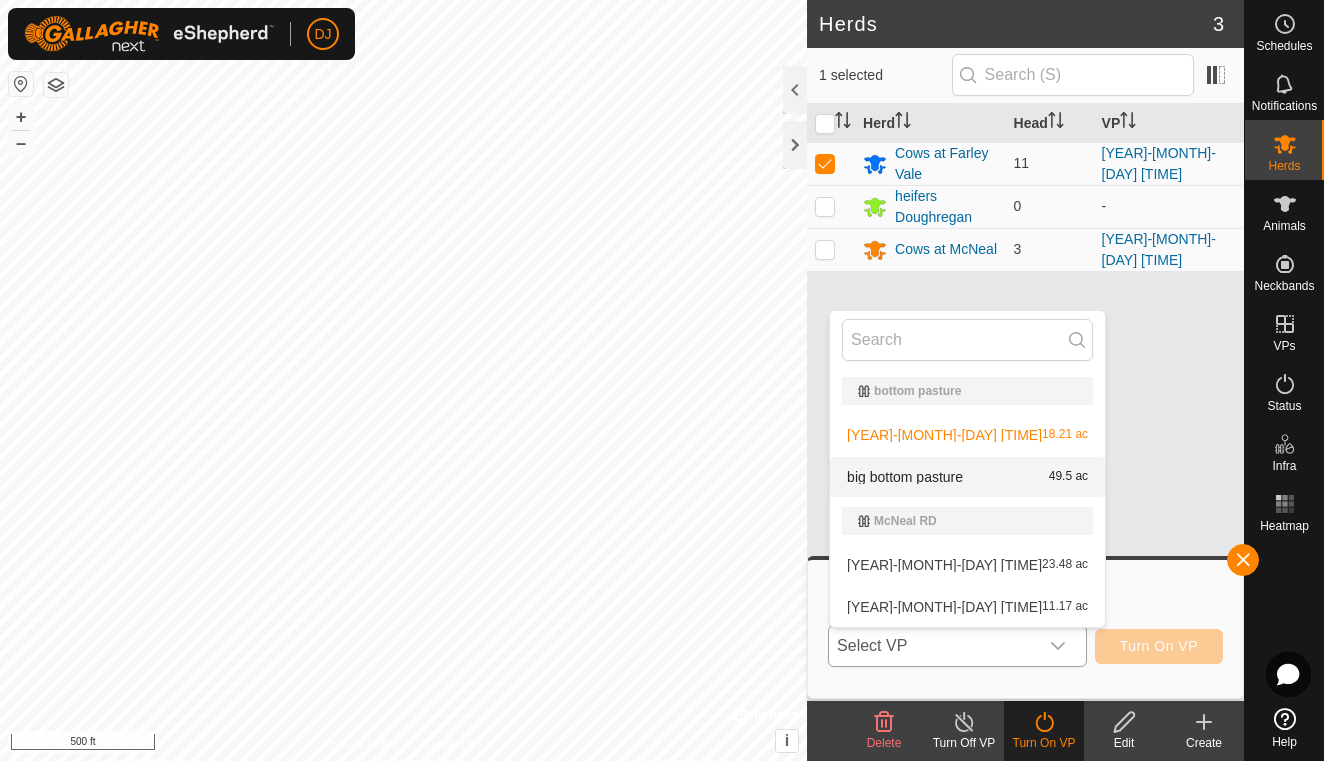 click on "bottom pasture [ACREAGE]" at bounding box center [967, 477] 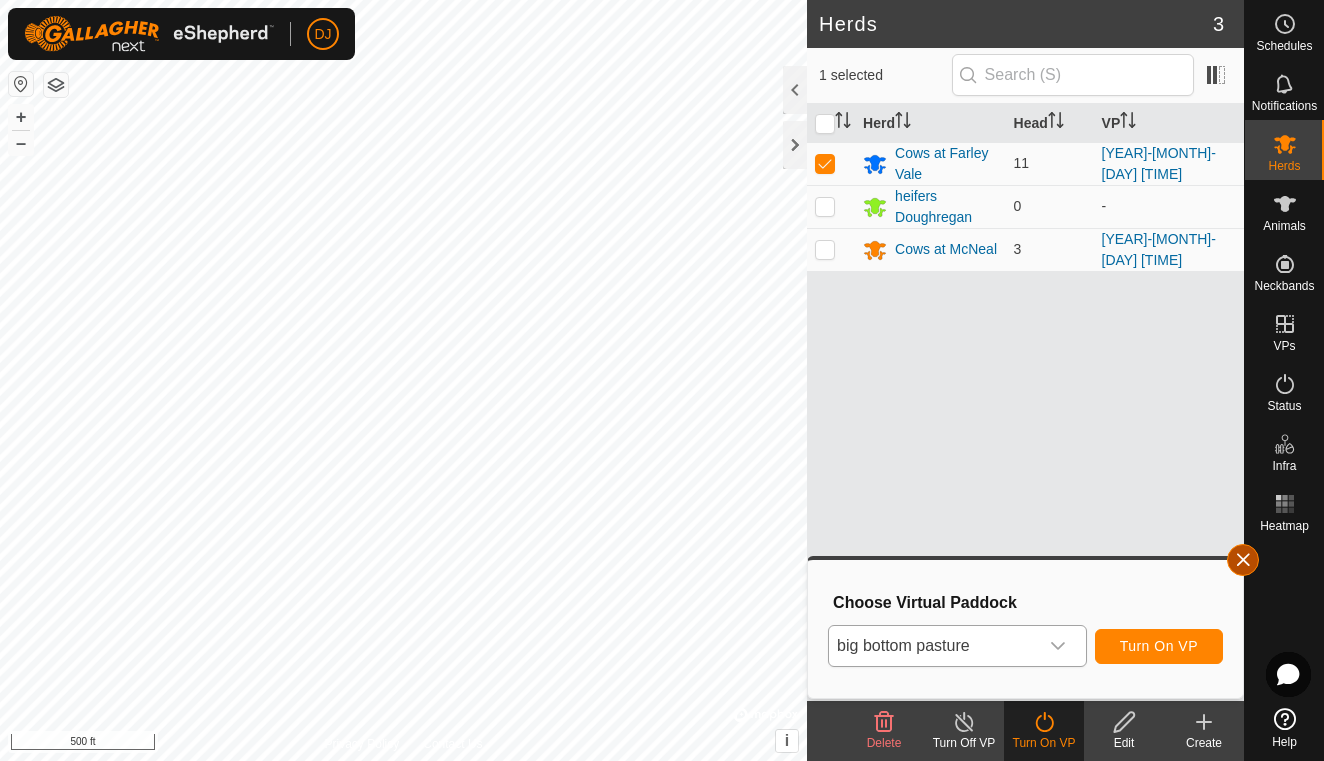click at bounding box center [1243, 560] 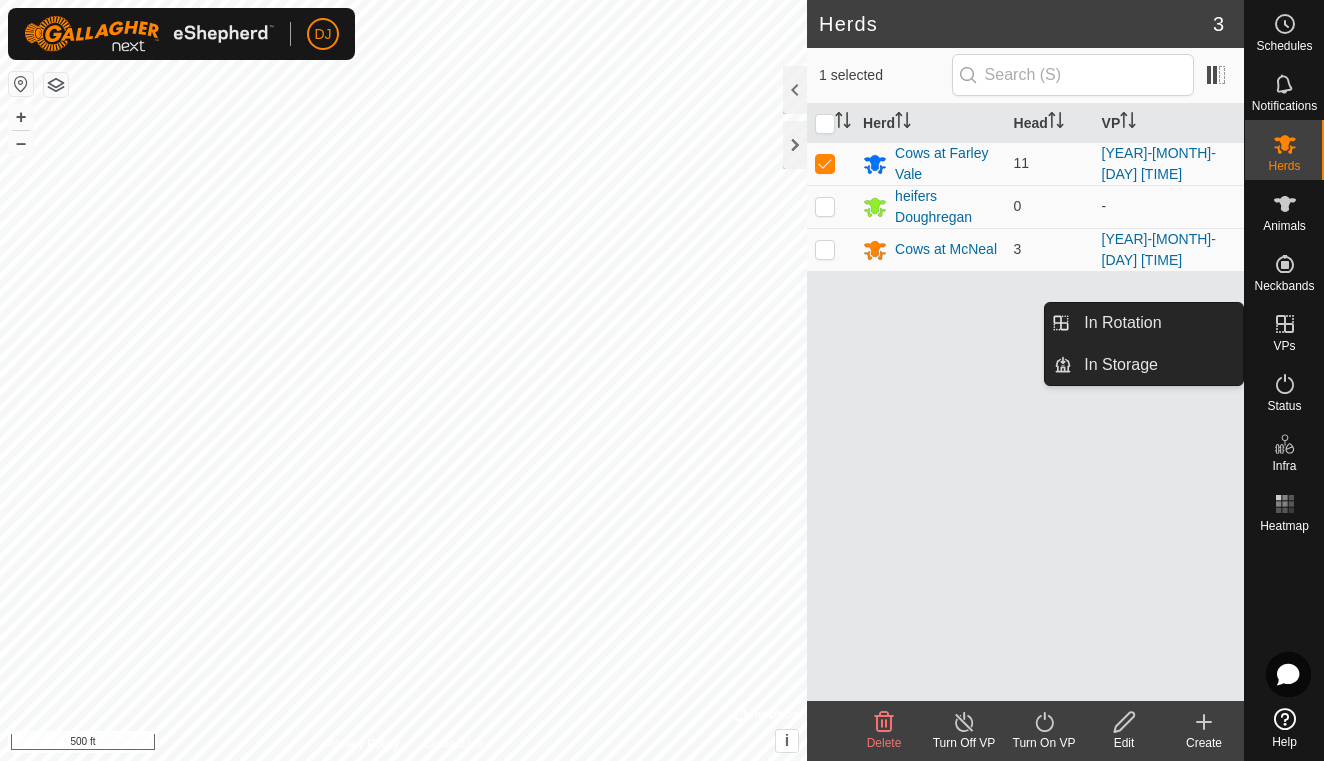 click 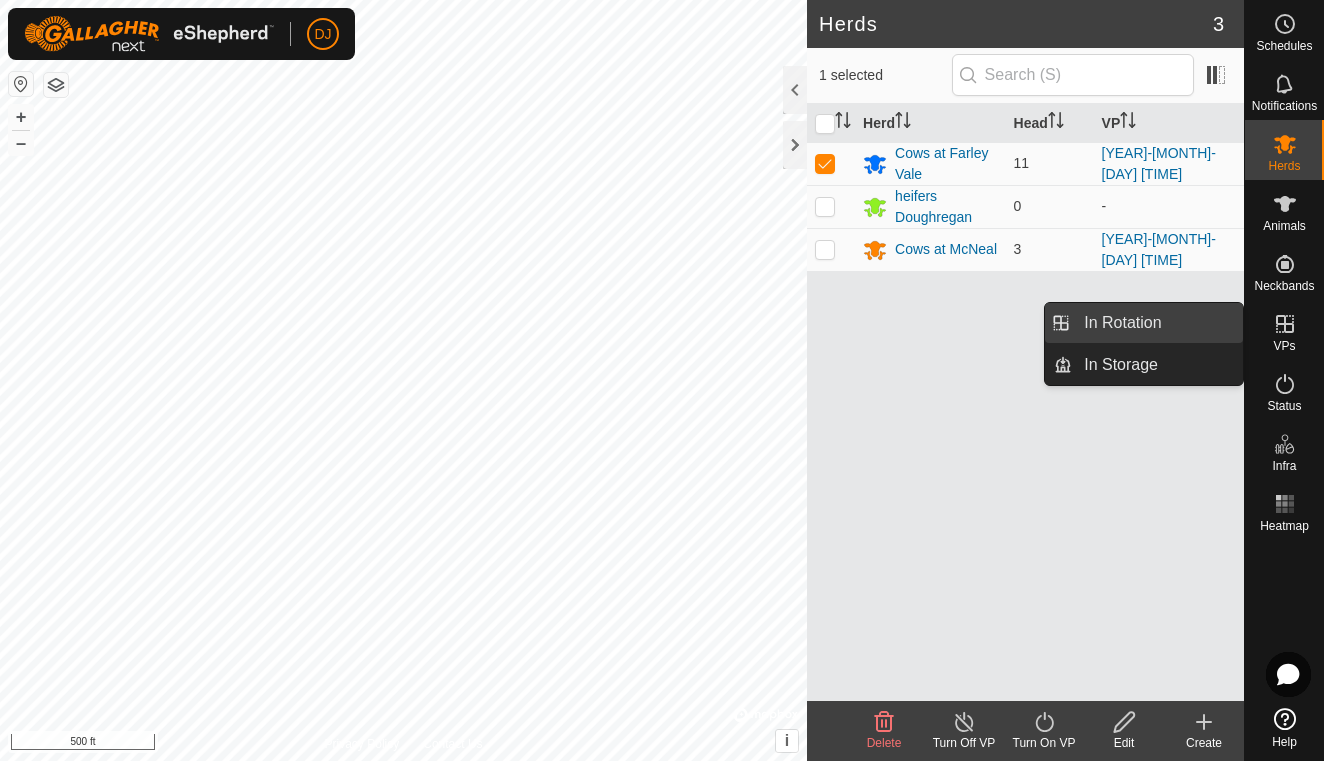 click on "In Rotation" at bounding box center (1157, 323) 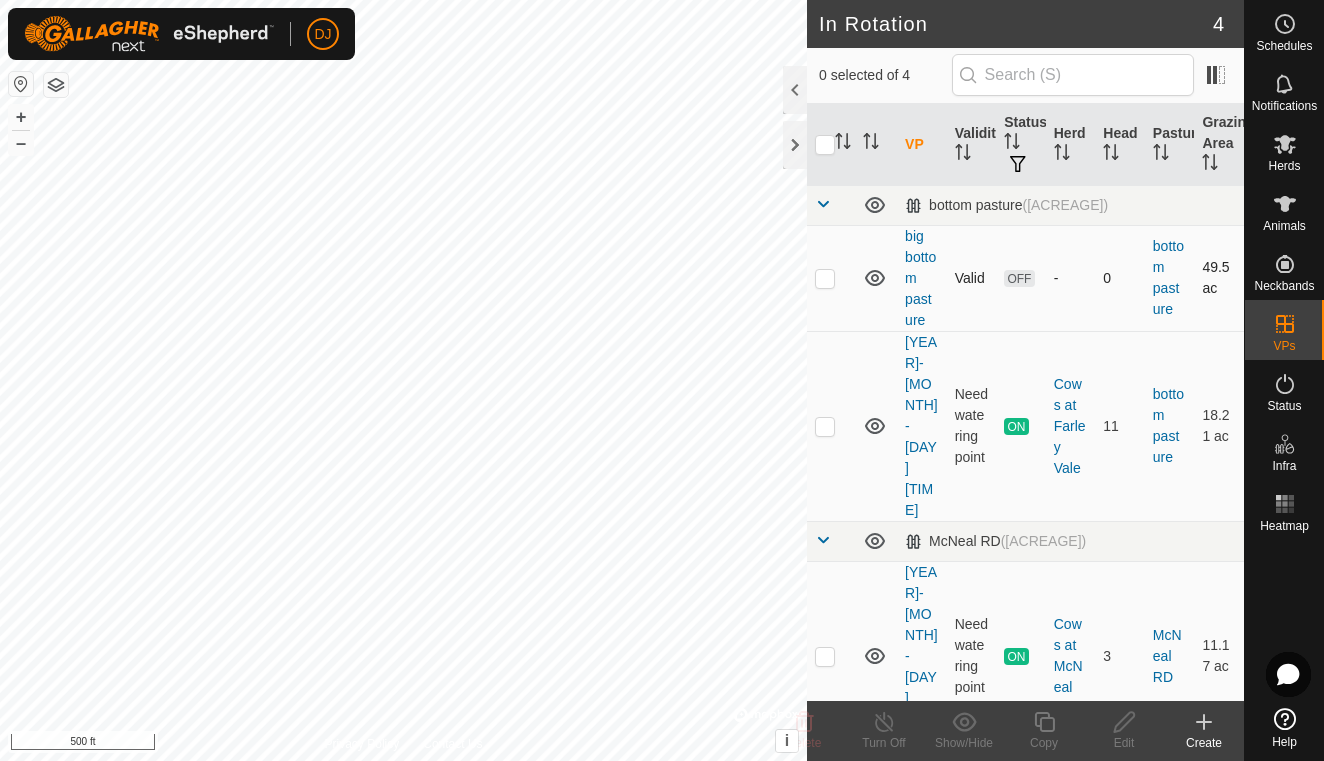 click at bounding box center [825, 278] 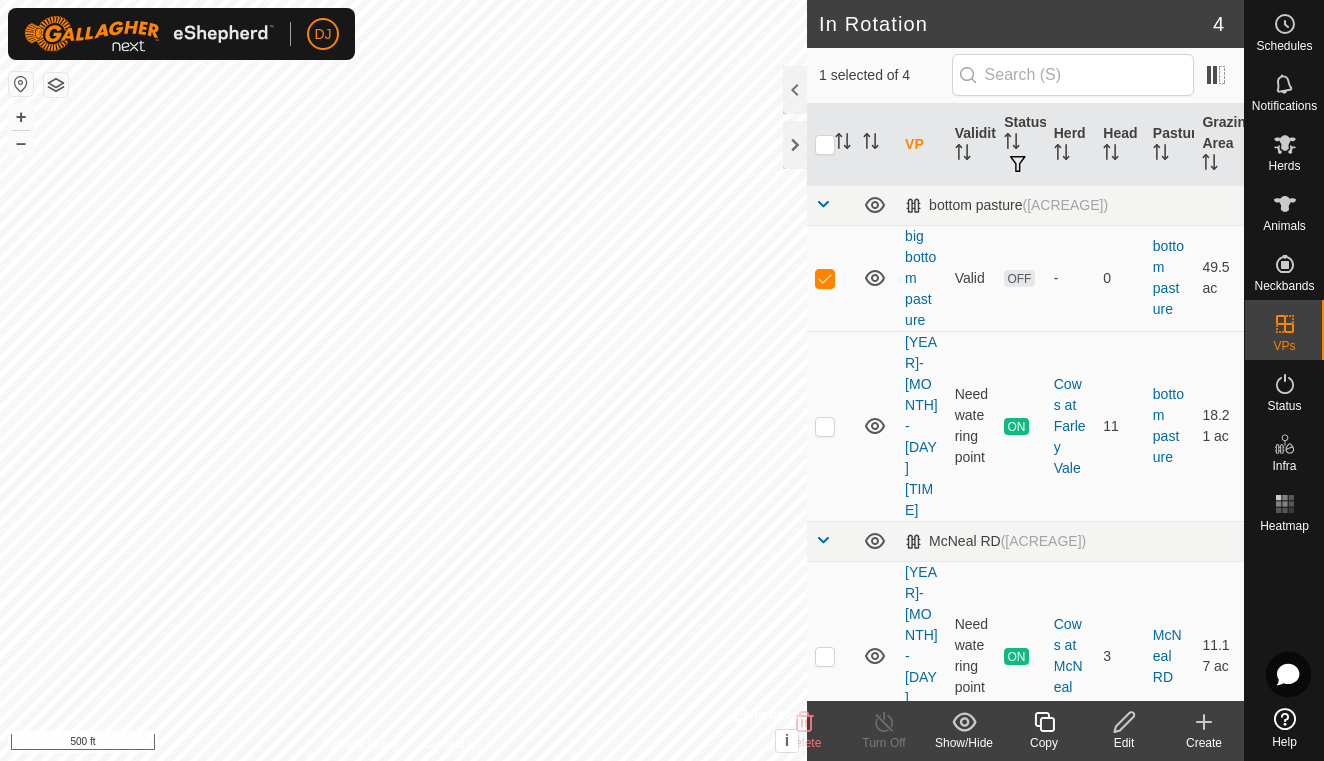 click 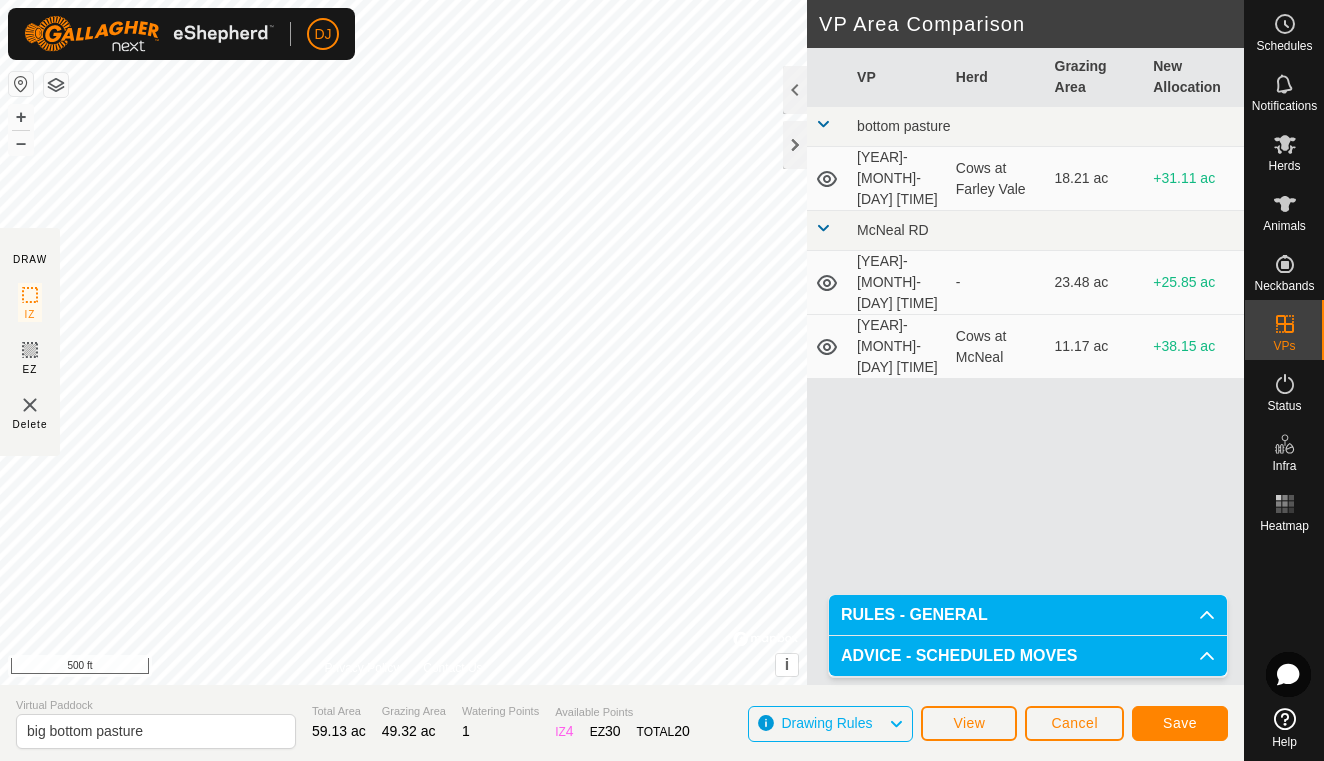 click on "Save" 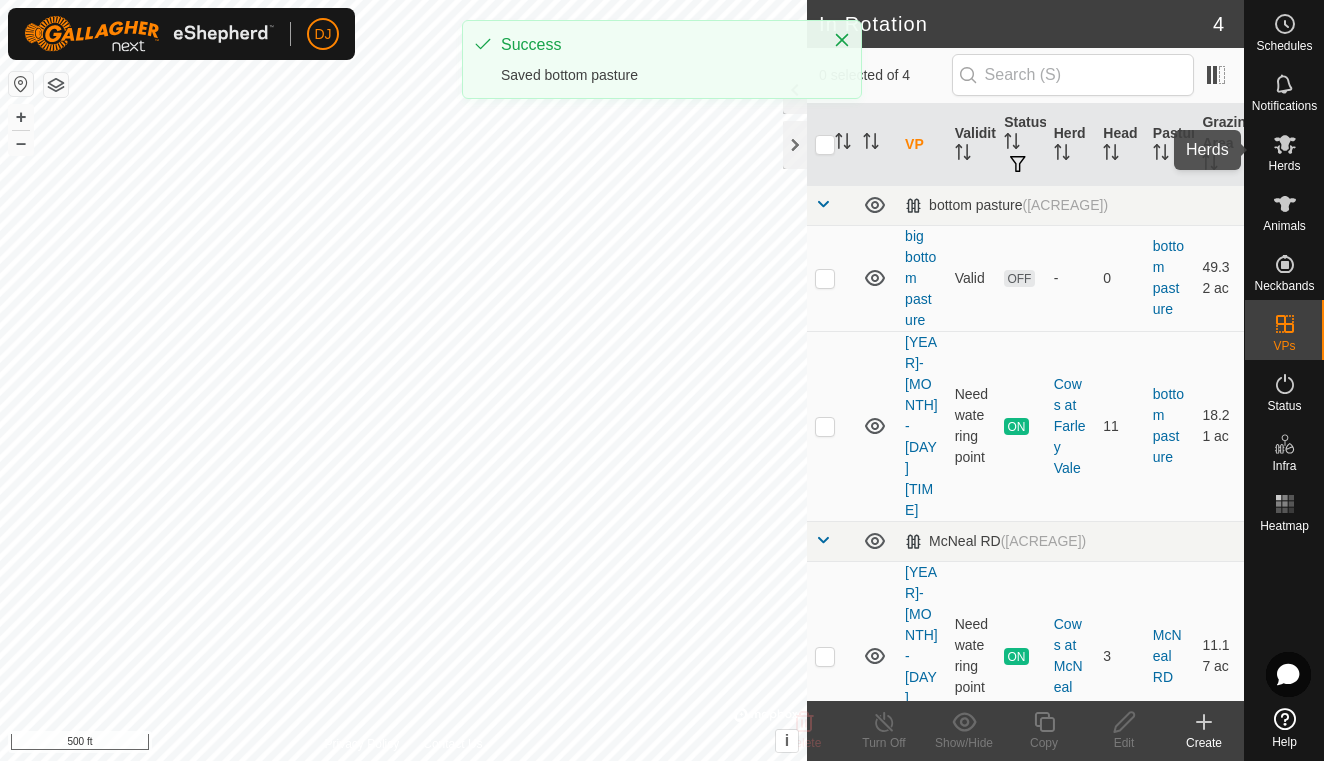 click at bounding box center (1285, 144) 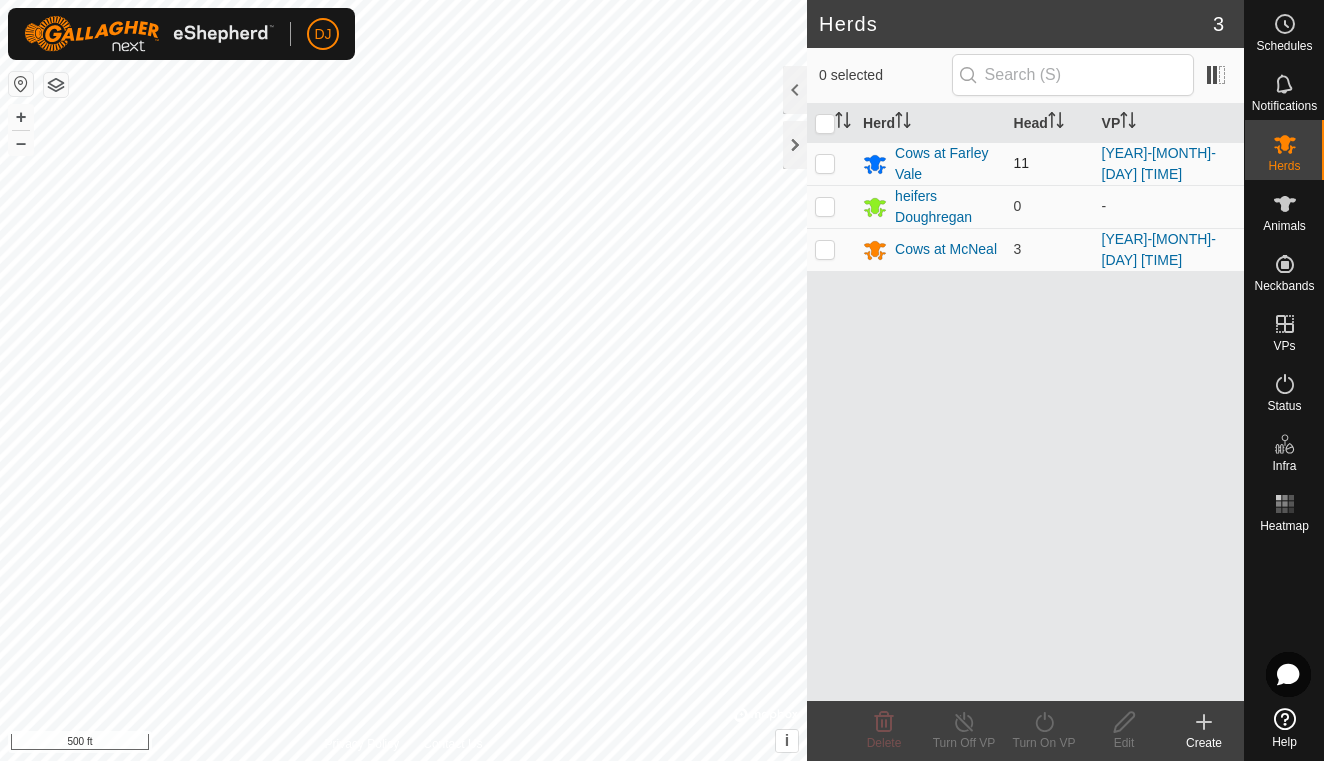 click at bounding box center (825, 163) 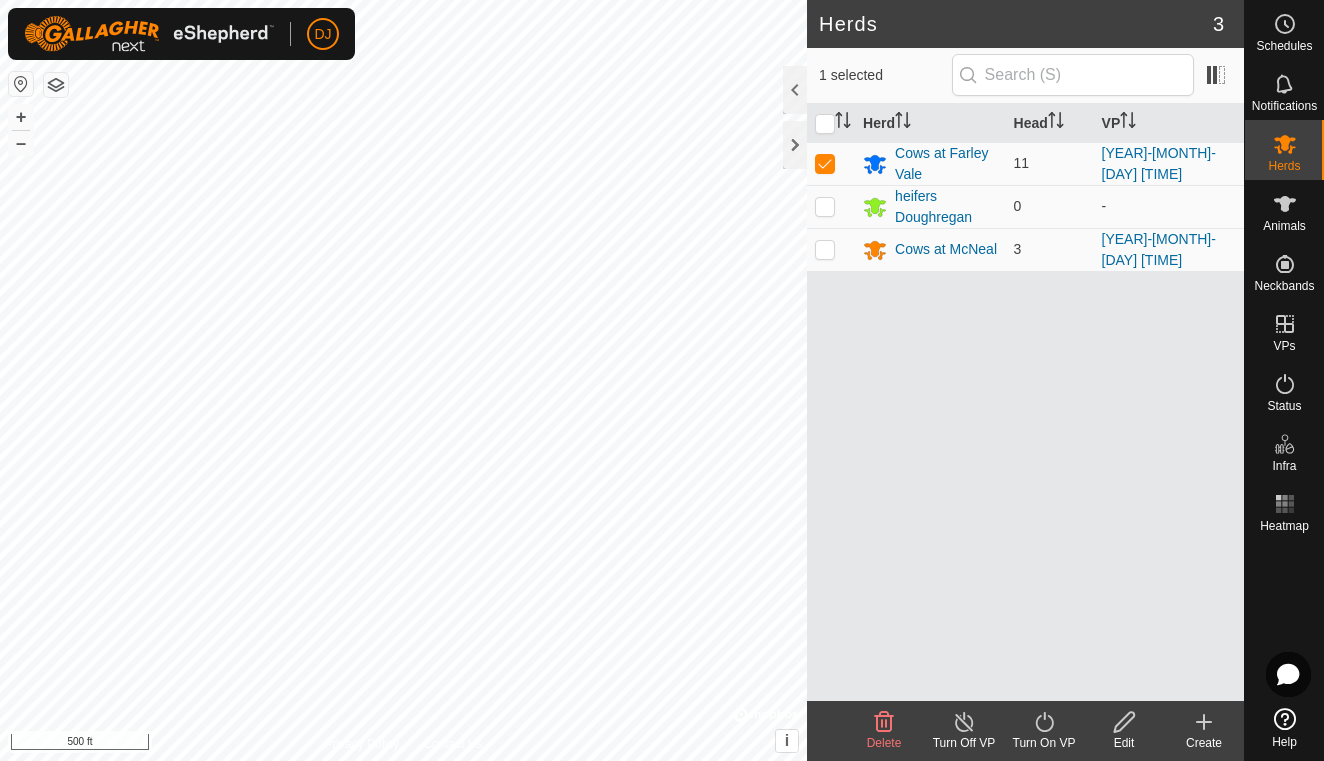 click on "Turn On VP" 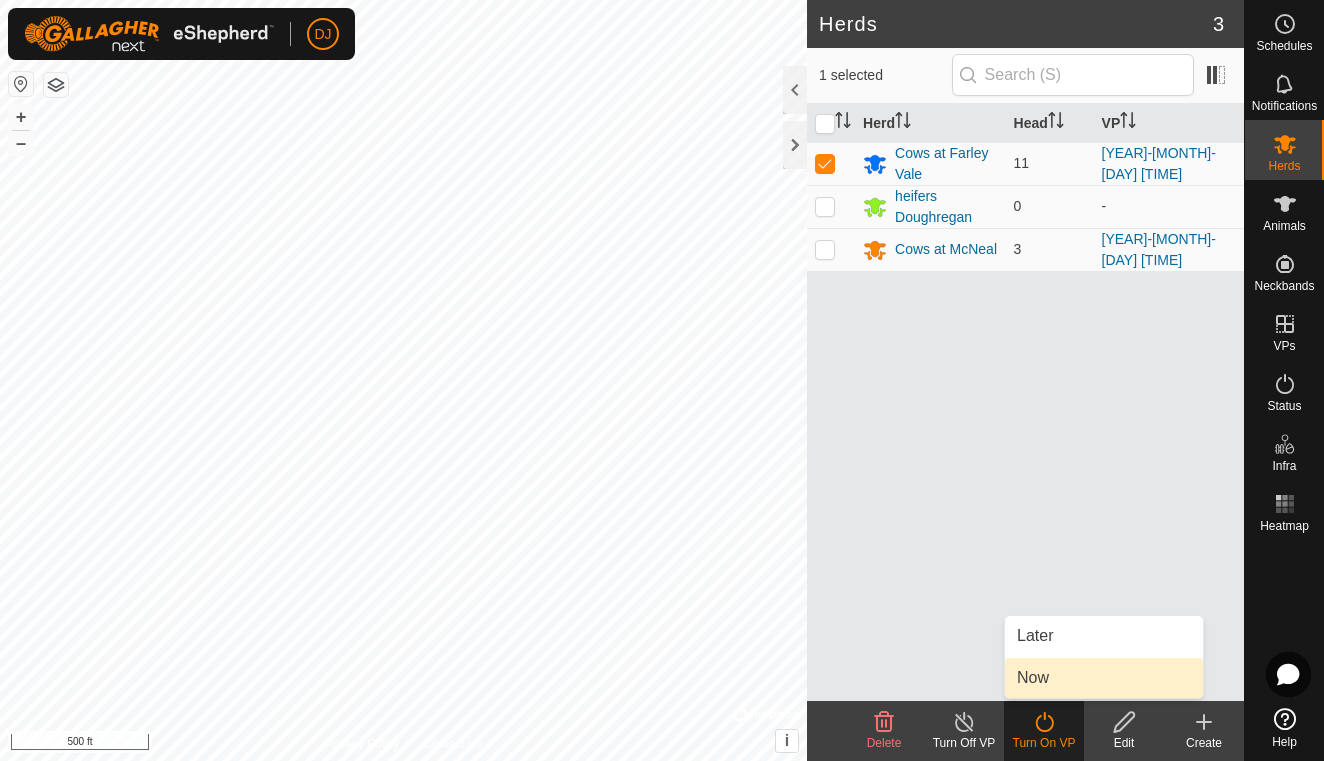 click on "Now" at bounding box center (1104, 678) 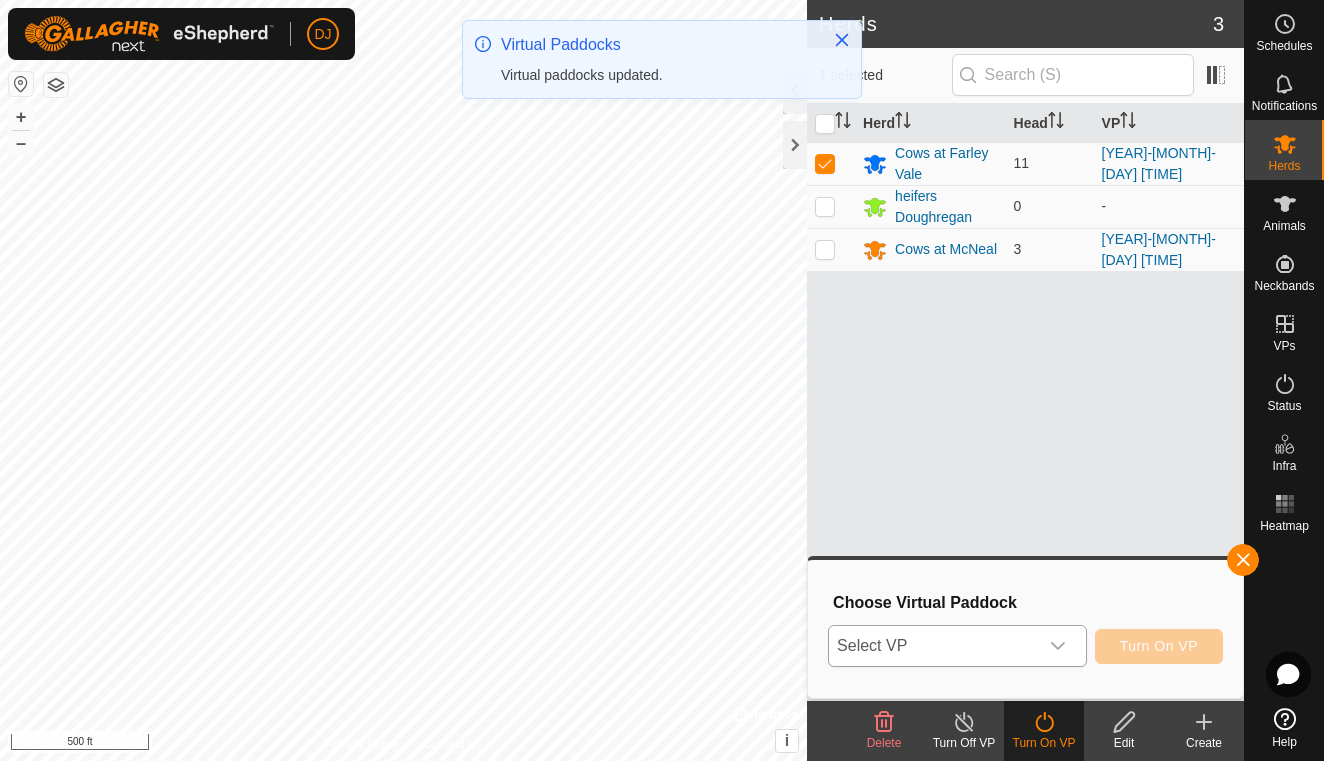 click 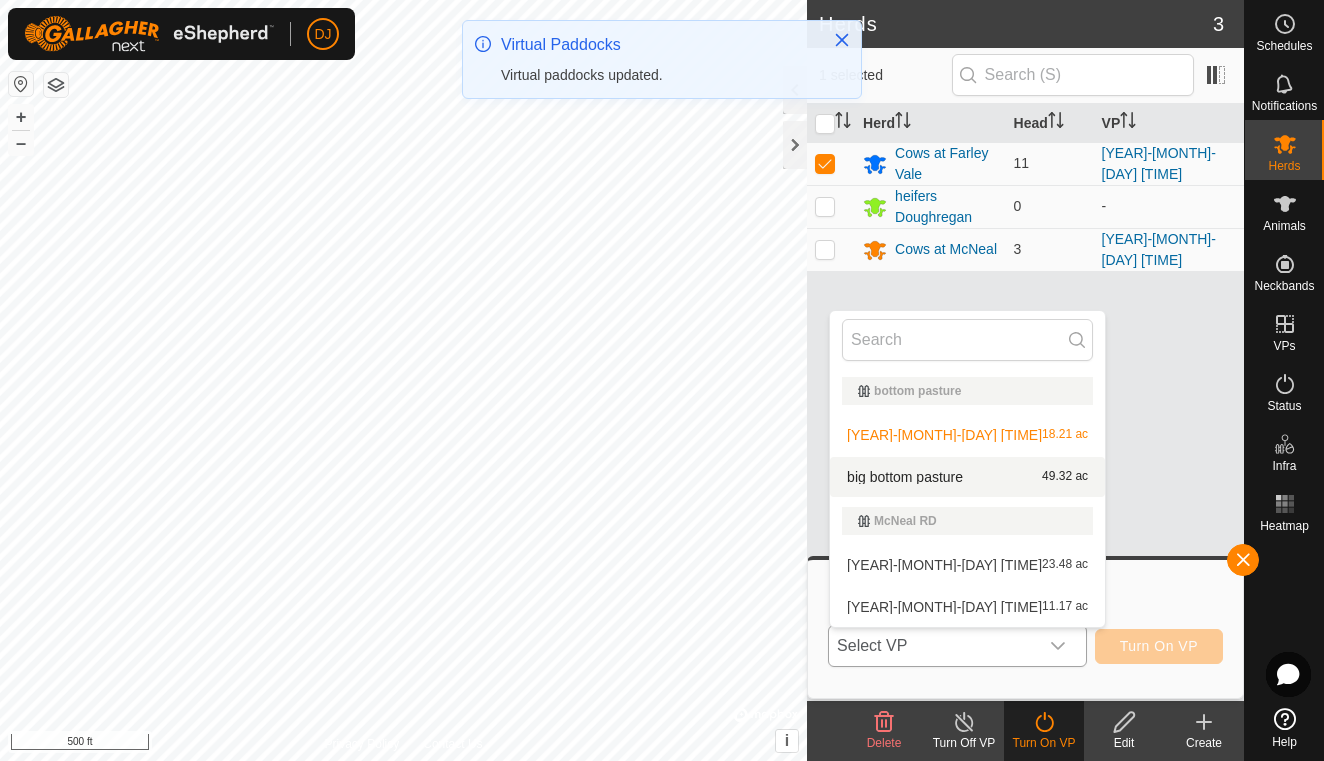 click on "bottom pasture [ACREAGE]" at bounding box center (967, 477) 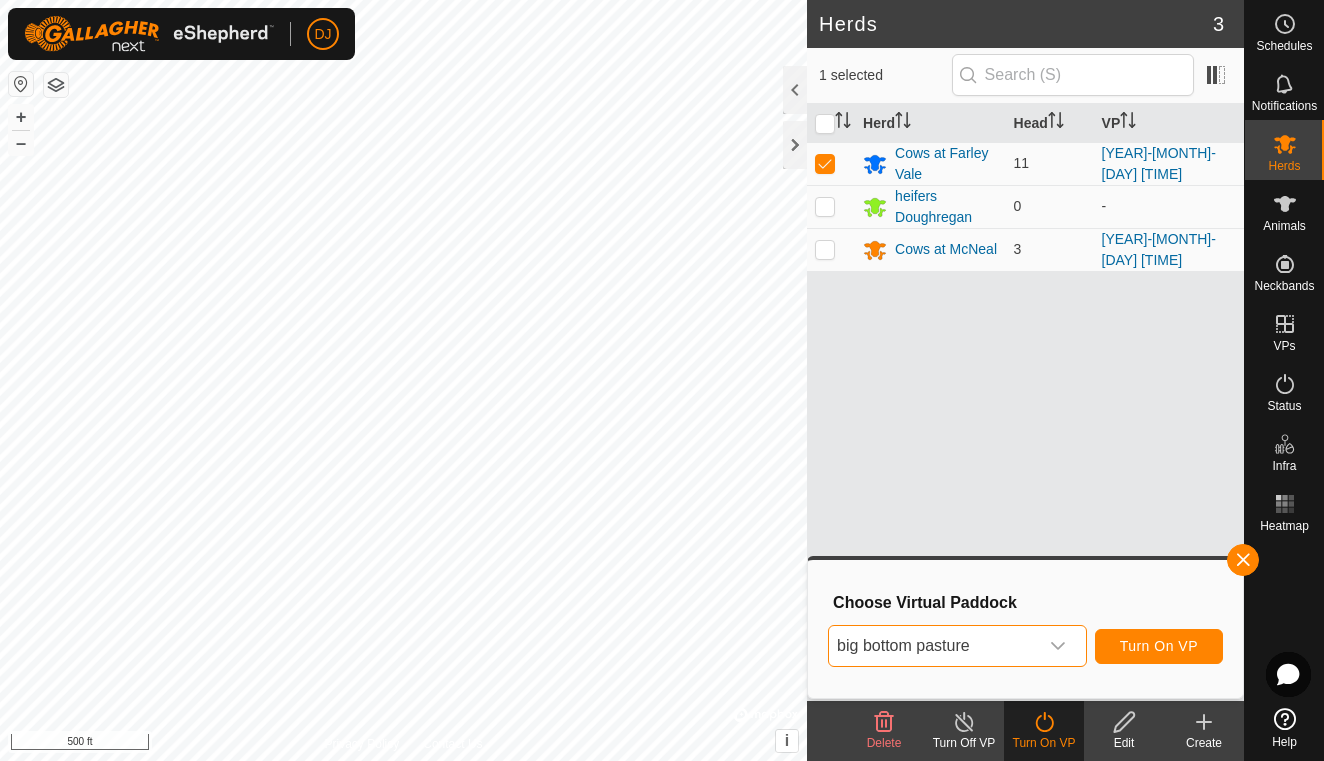 click on "Turn On VP" at bounding box center [1159, 646] 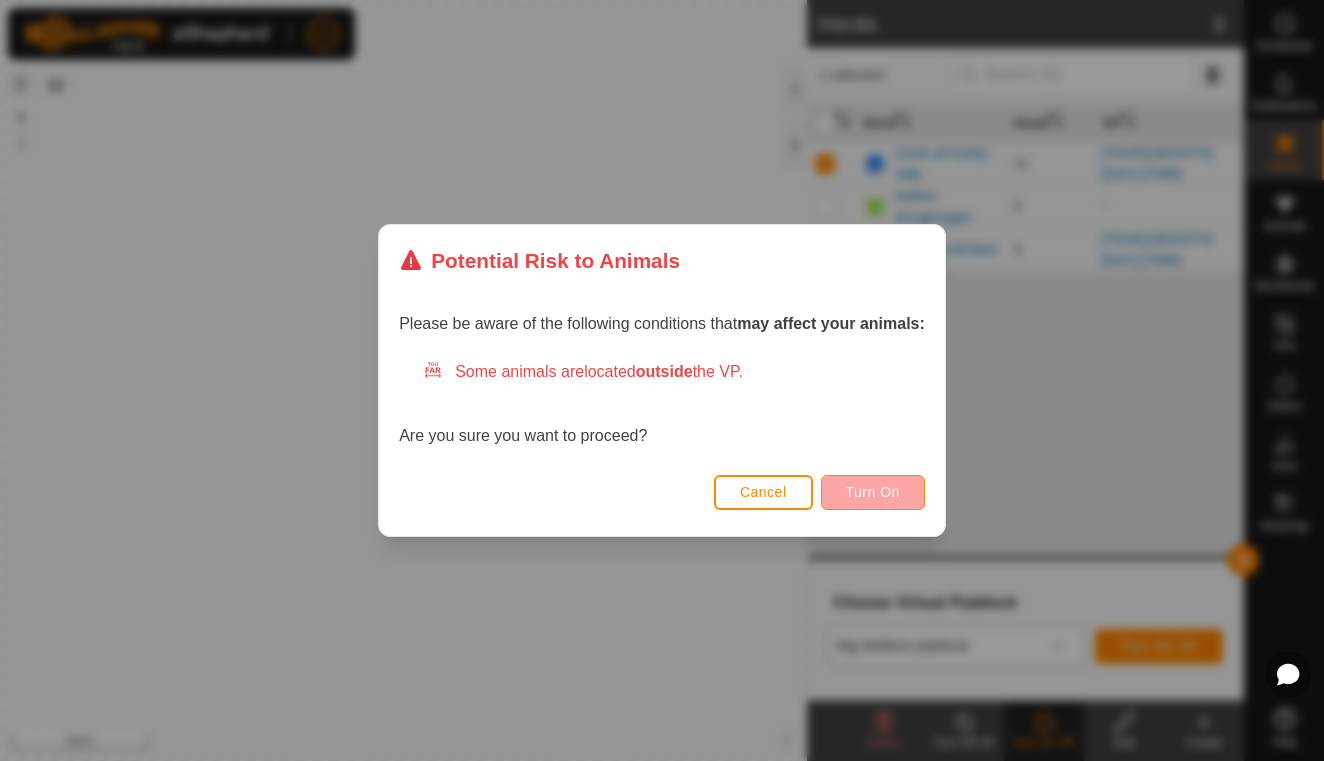 click on "Turn On" at bounding box center [873, 492] 